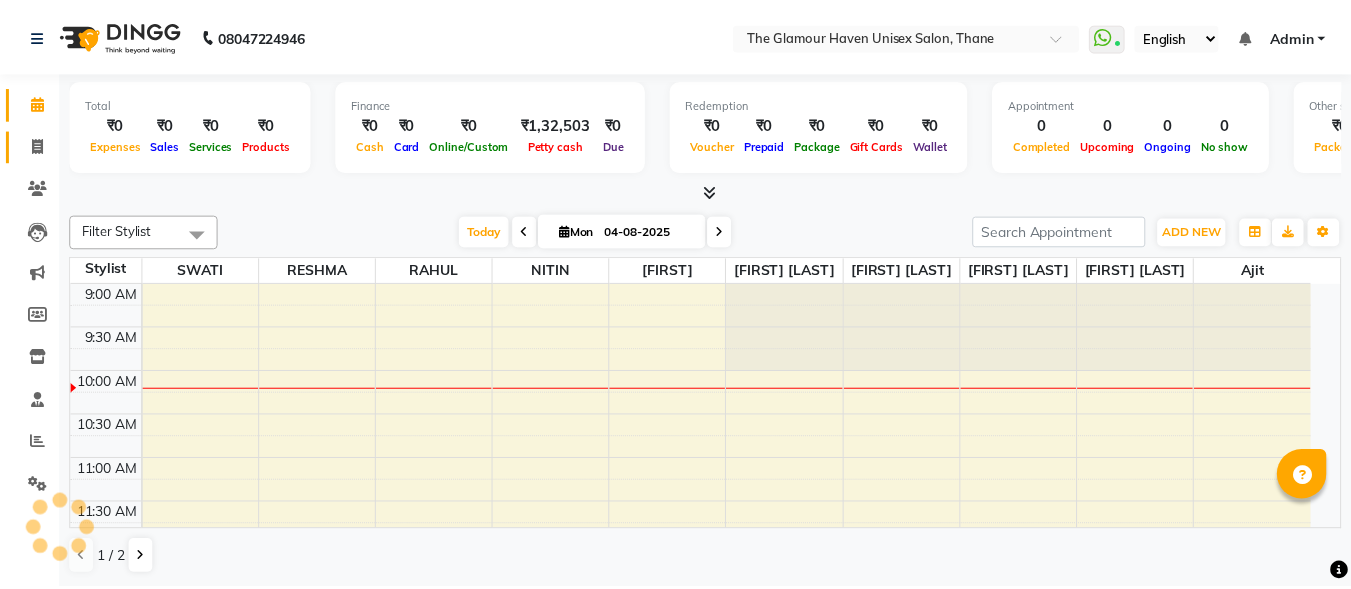 scroll, scrollTop: 0, scrollLeft: 0, axis: both 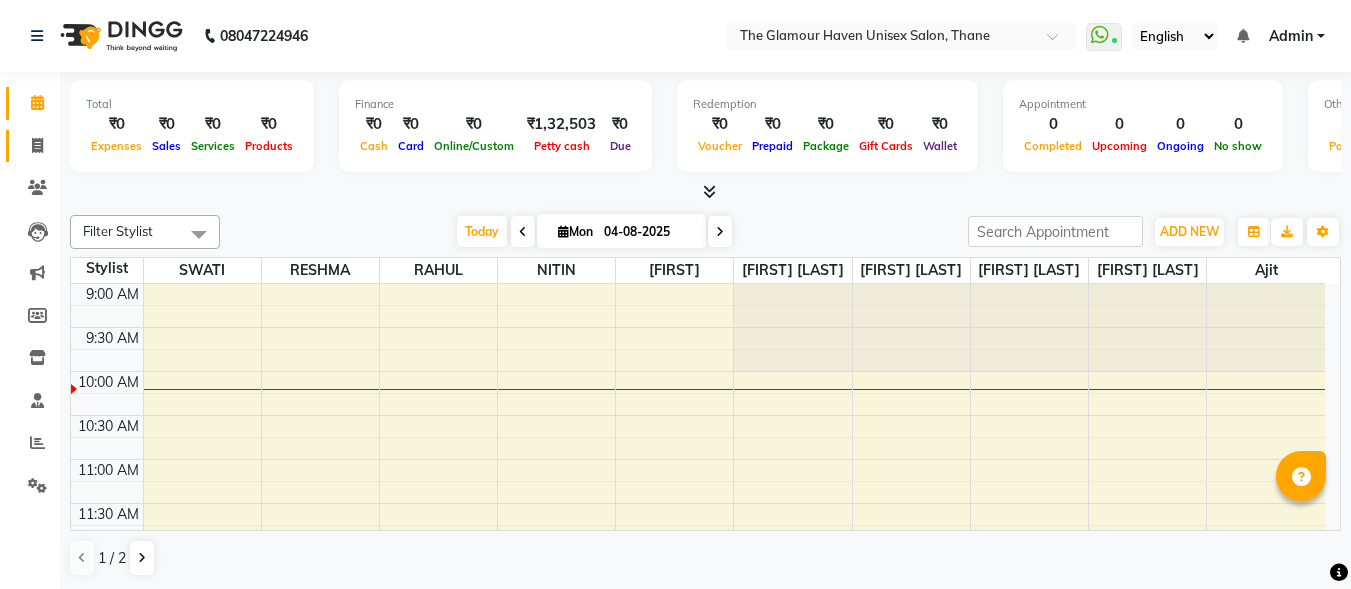 click 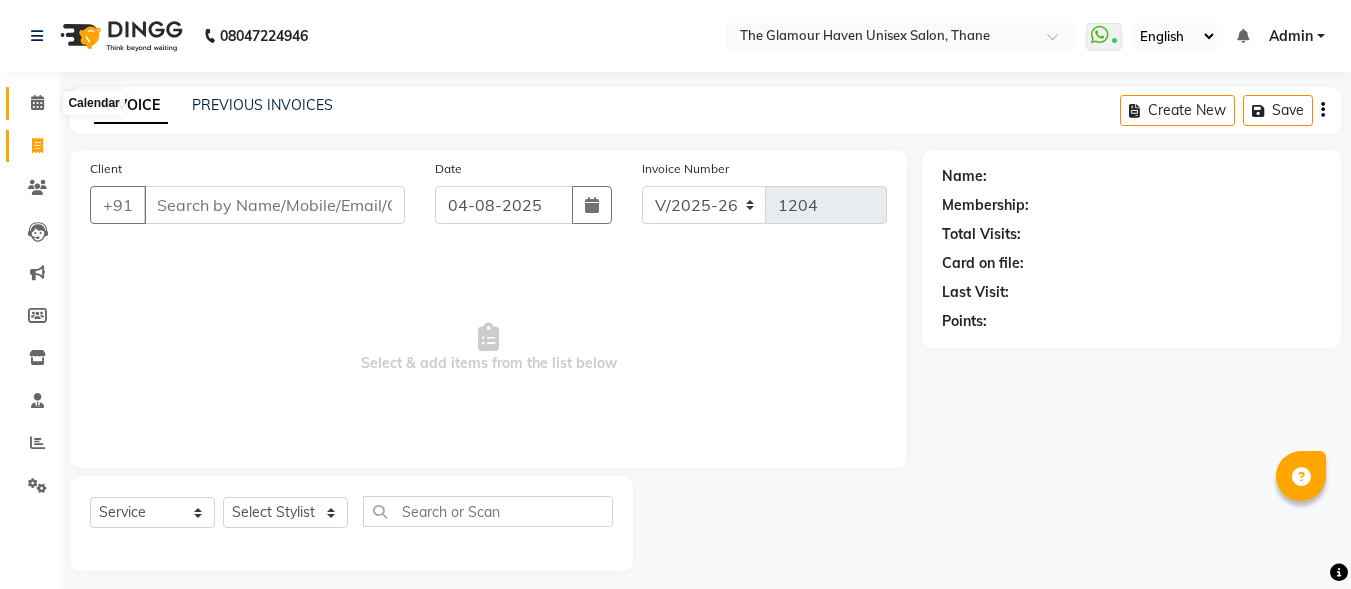 click 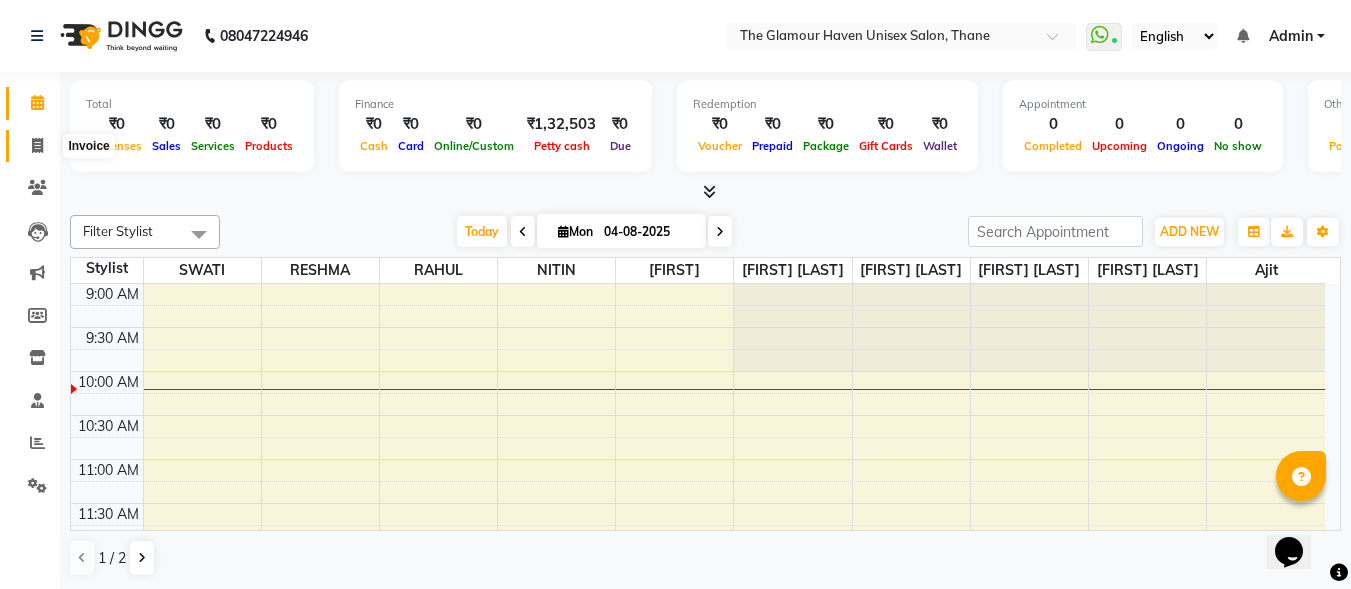scroll, scrollTop: 0, scrollLeft: 0, axis: both 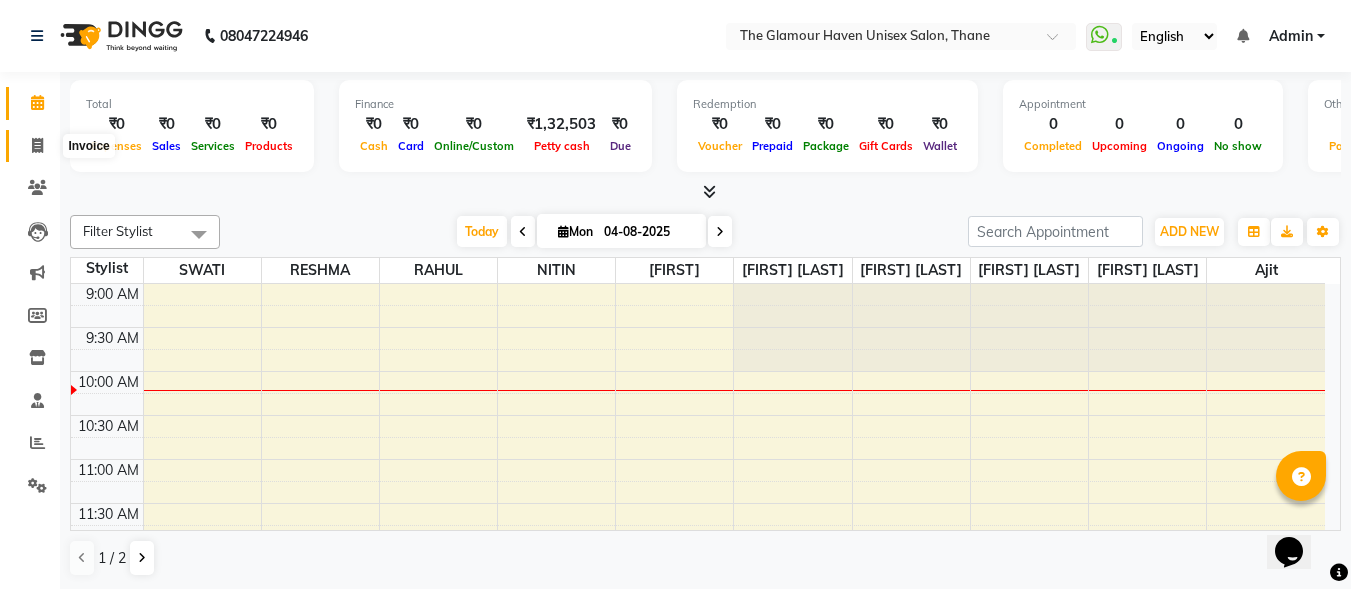 click 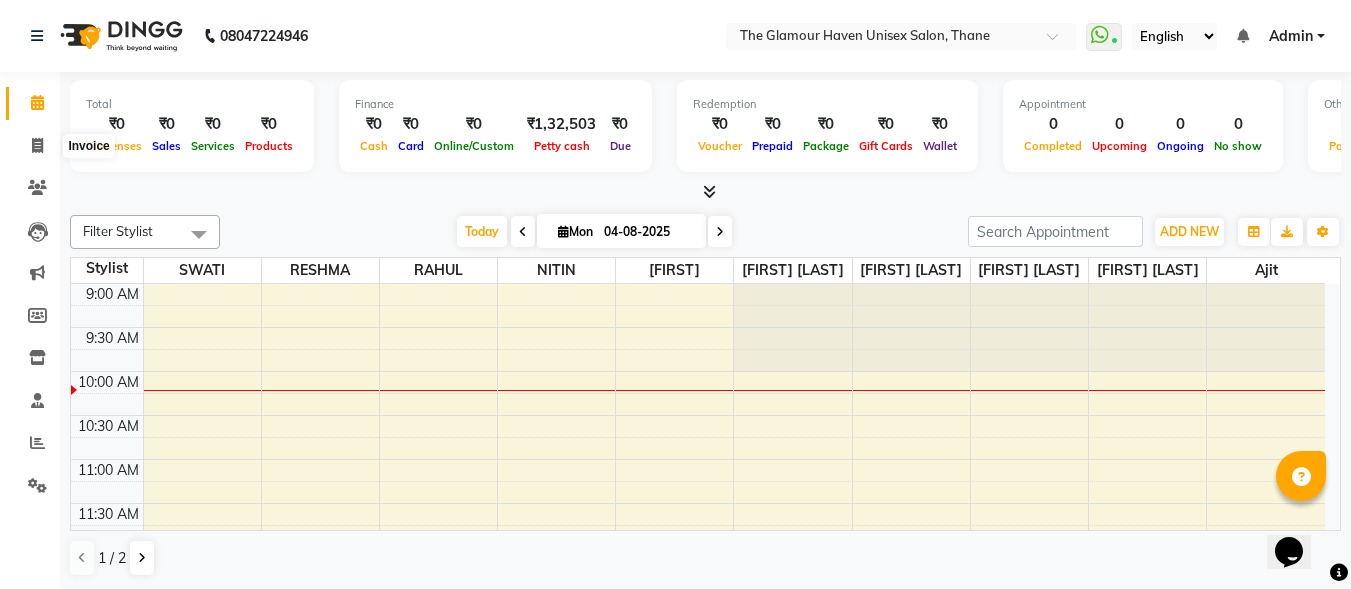 select on "7124" 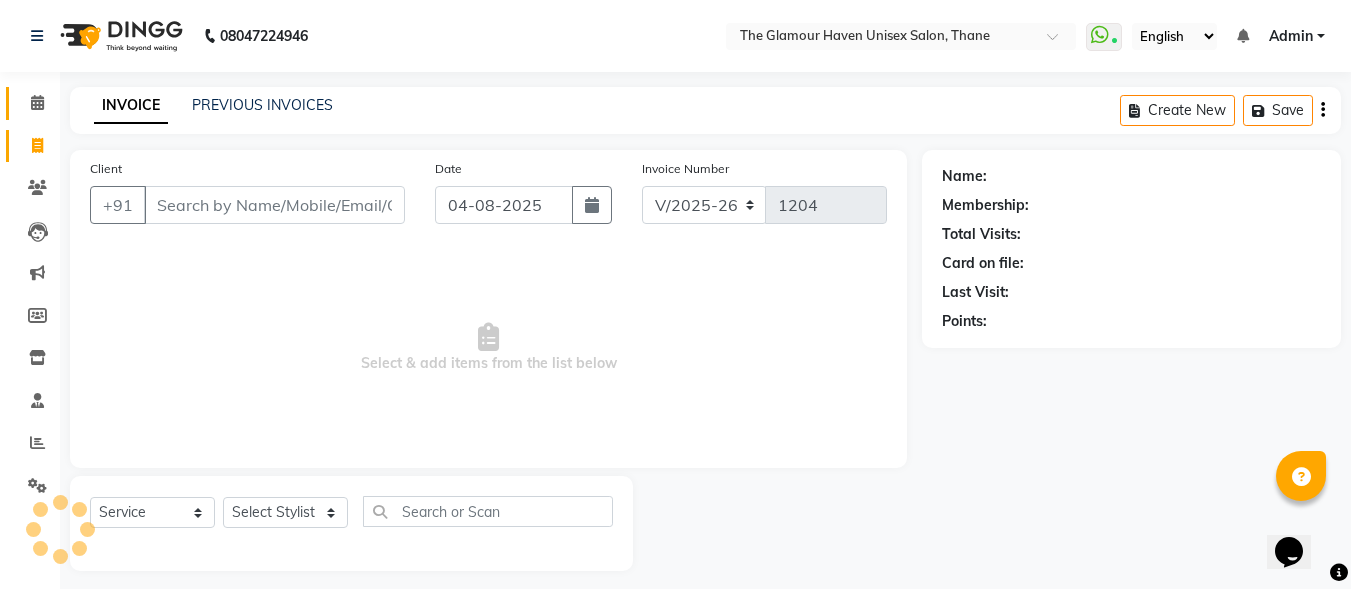 click on "Calendar" 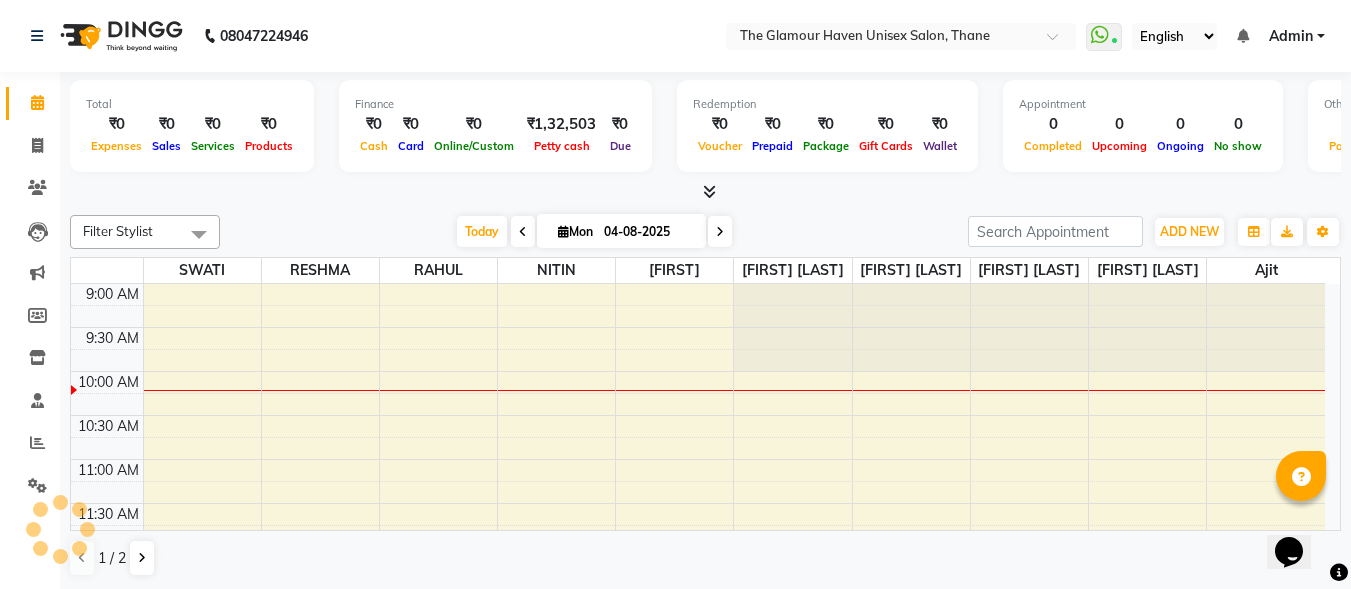 scroll, scrollTop: 0, scrollLeft: 0, axis: both 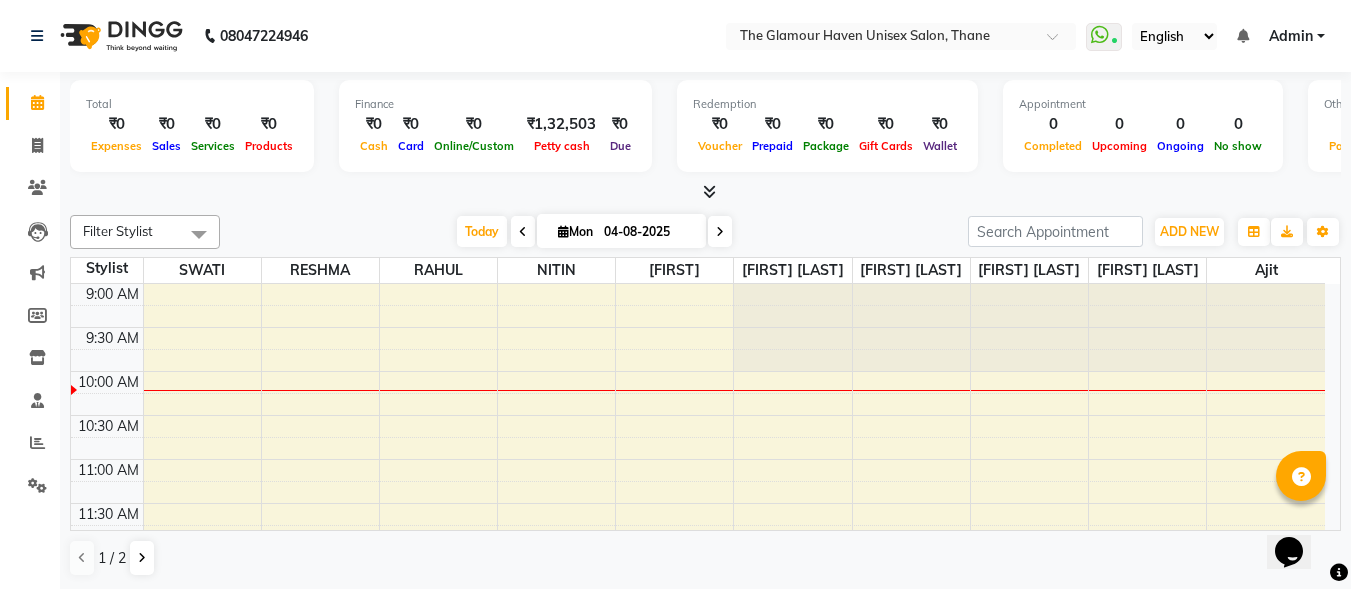 click at bounding box center [709, 191] 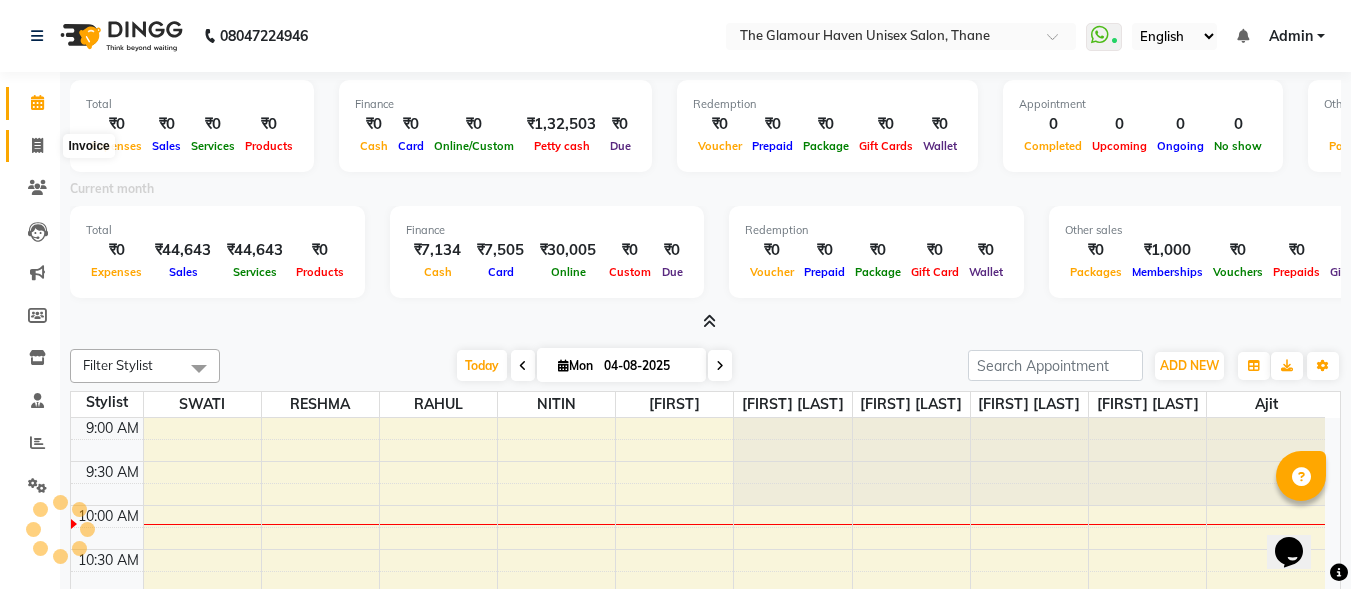 click 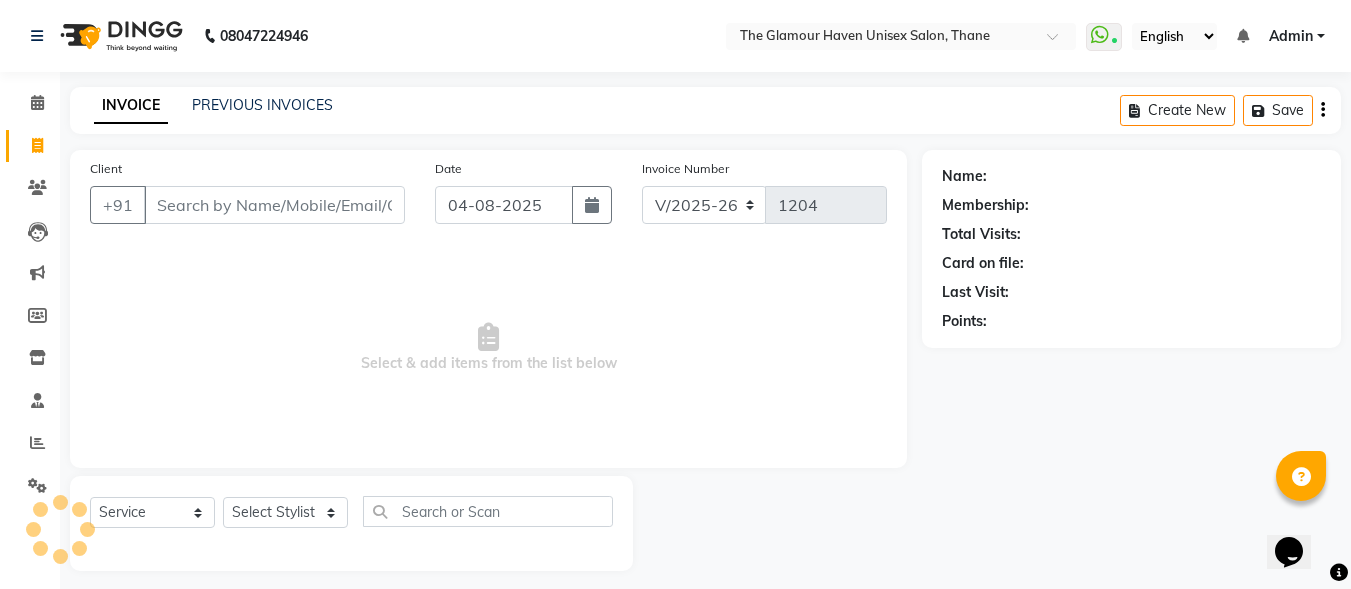 scroll, scrollTop: 4, scrollLeft: 0, axis: vertical 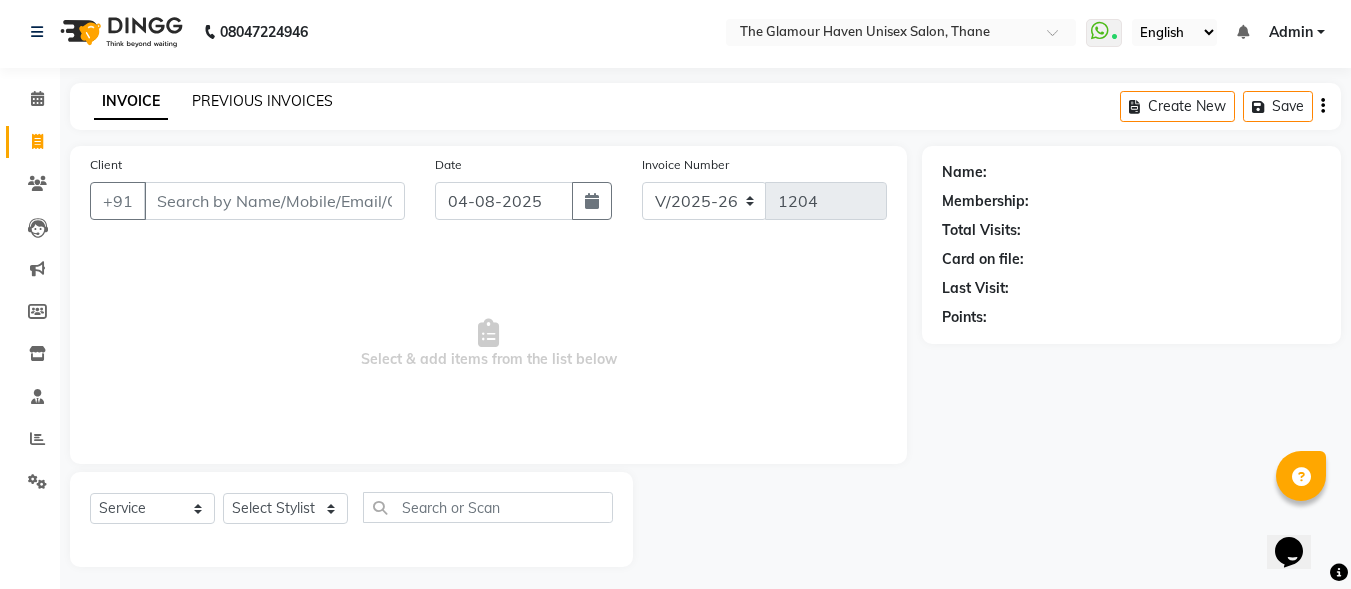 click on "PREVIOUS INVOICES" 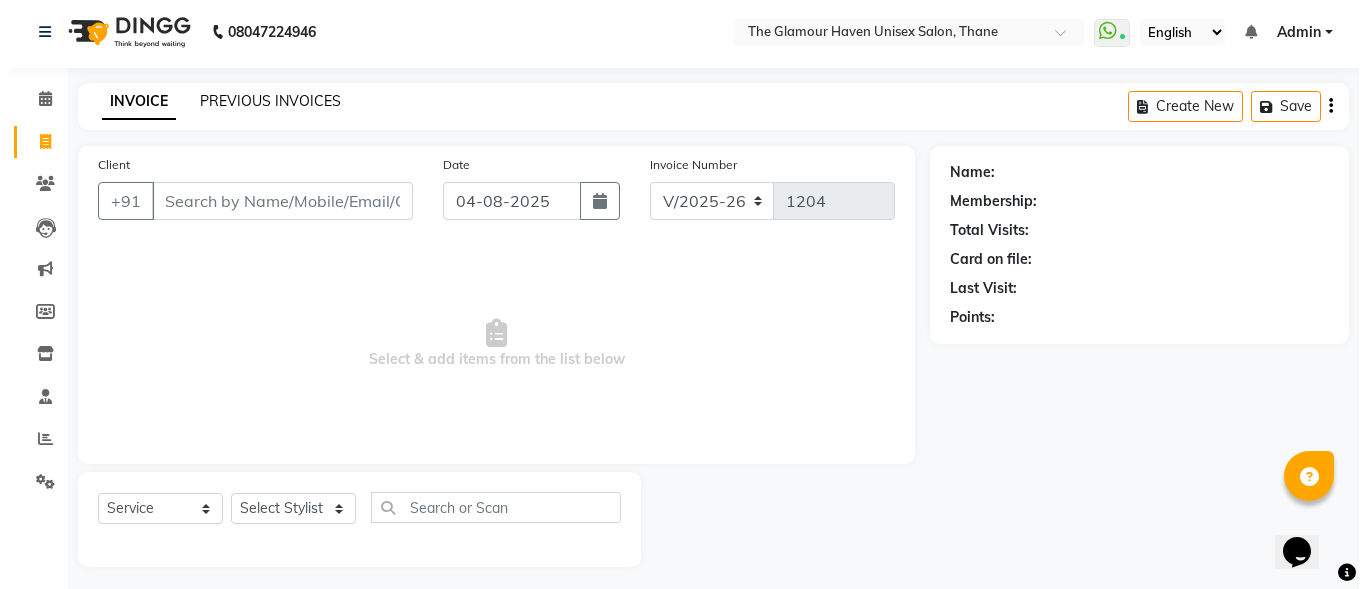 scroll, scrollTop: 0, scrollLeft: 0, axis: both 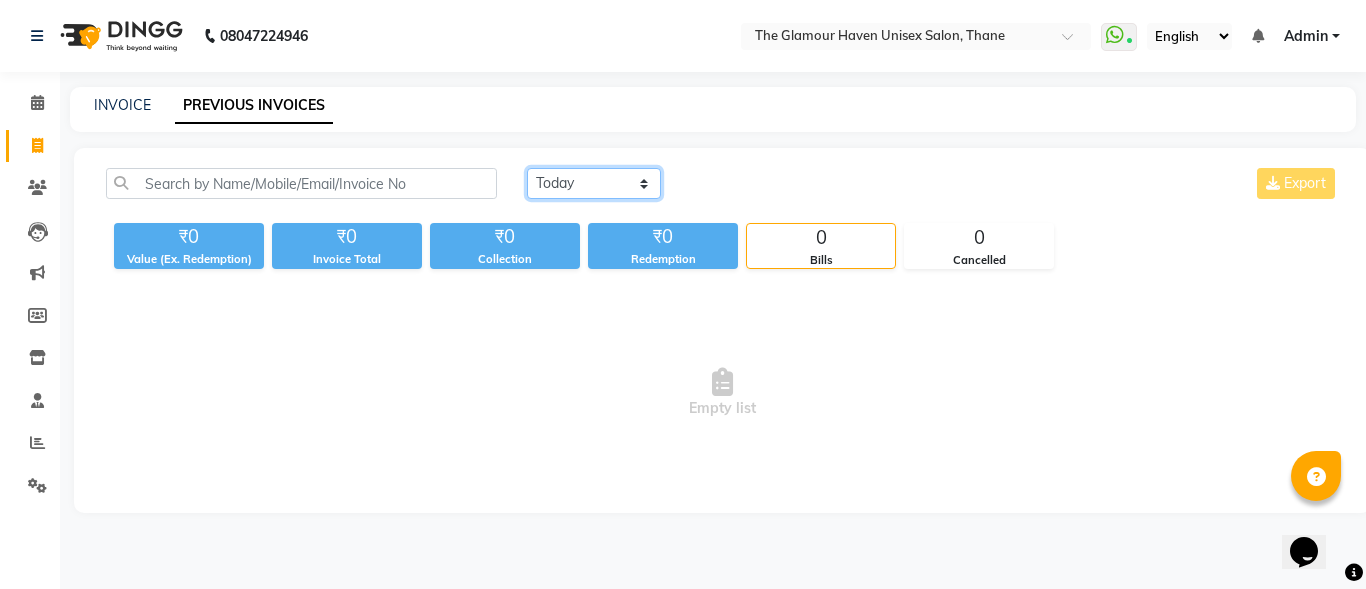 click on "Today Yesterday Custom Range" 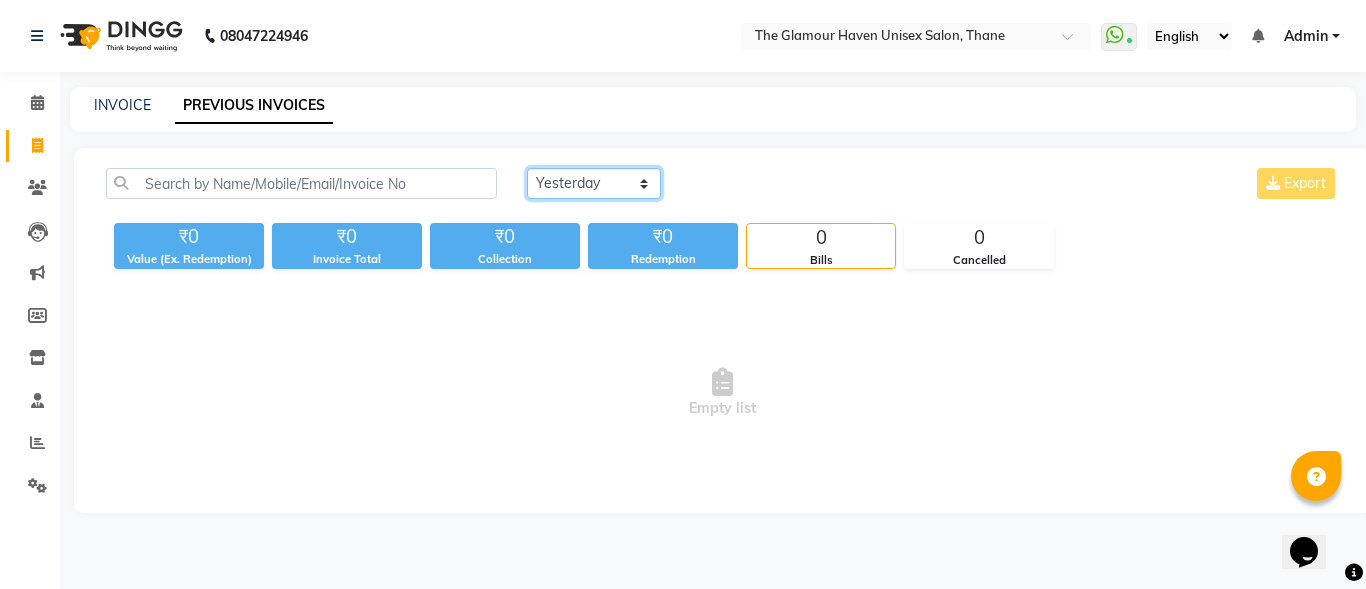 click on "Today Yesterday Custom Range" 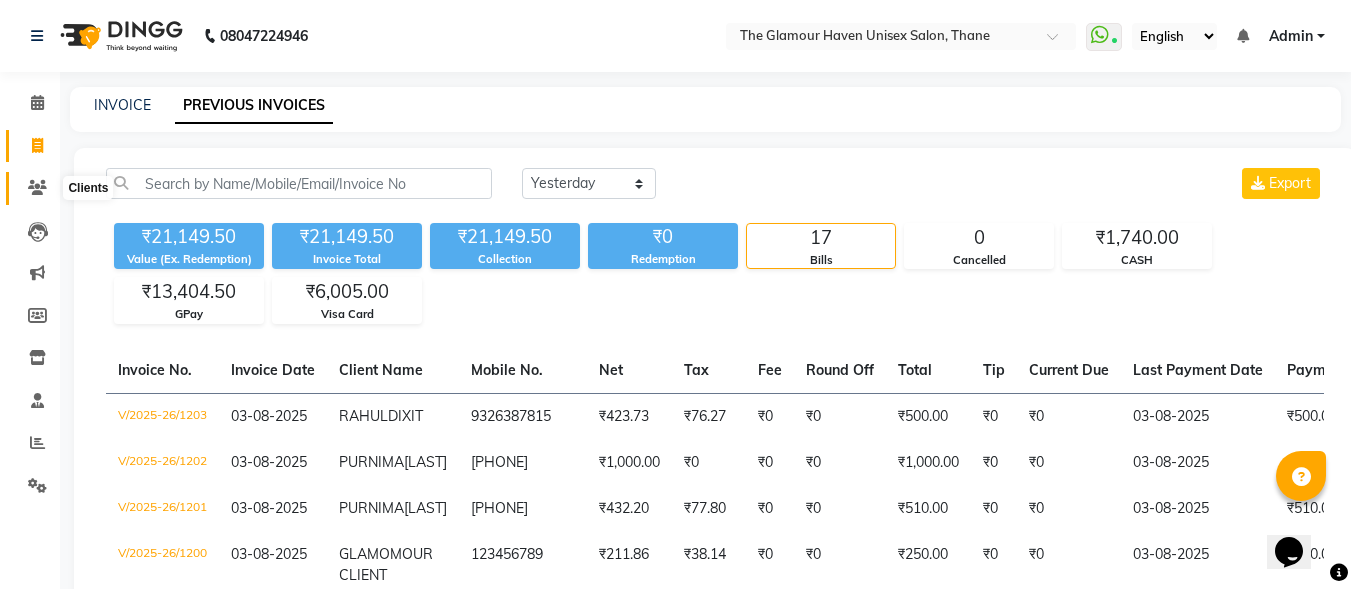 click 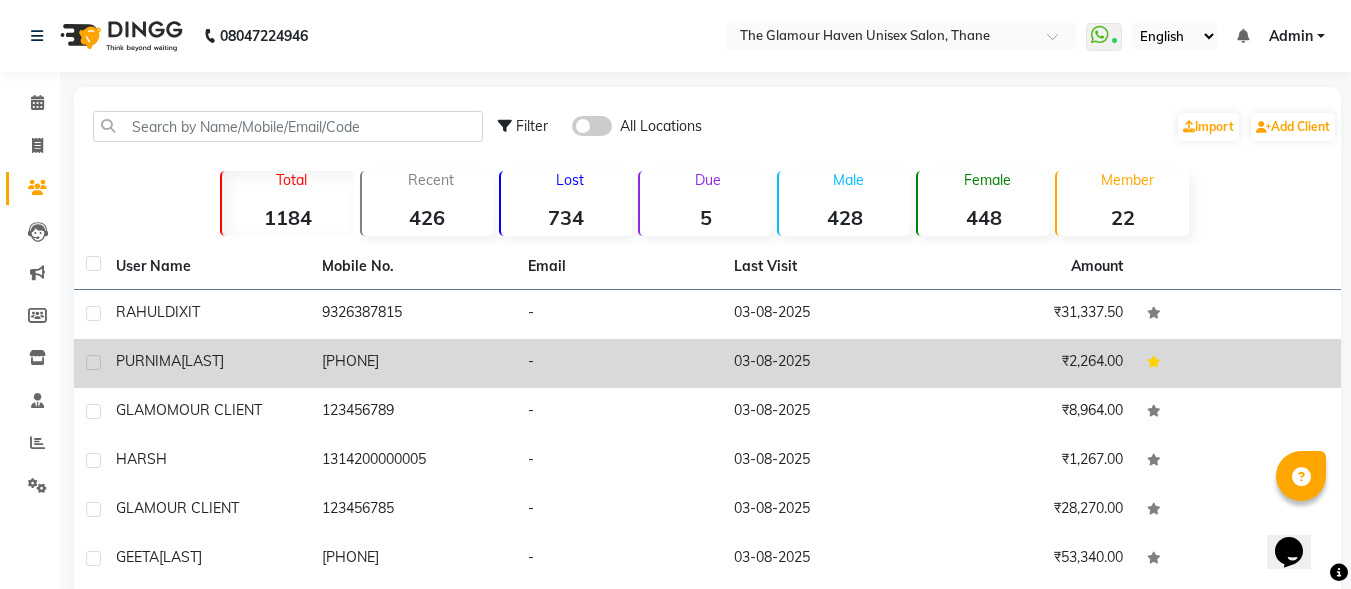 click on "[PHONE]" 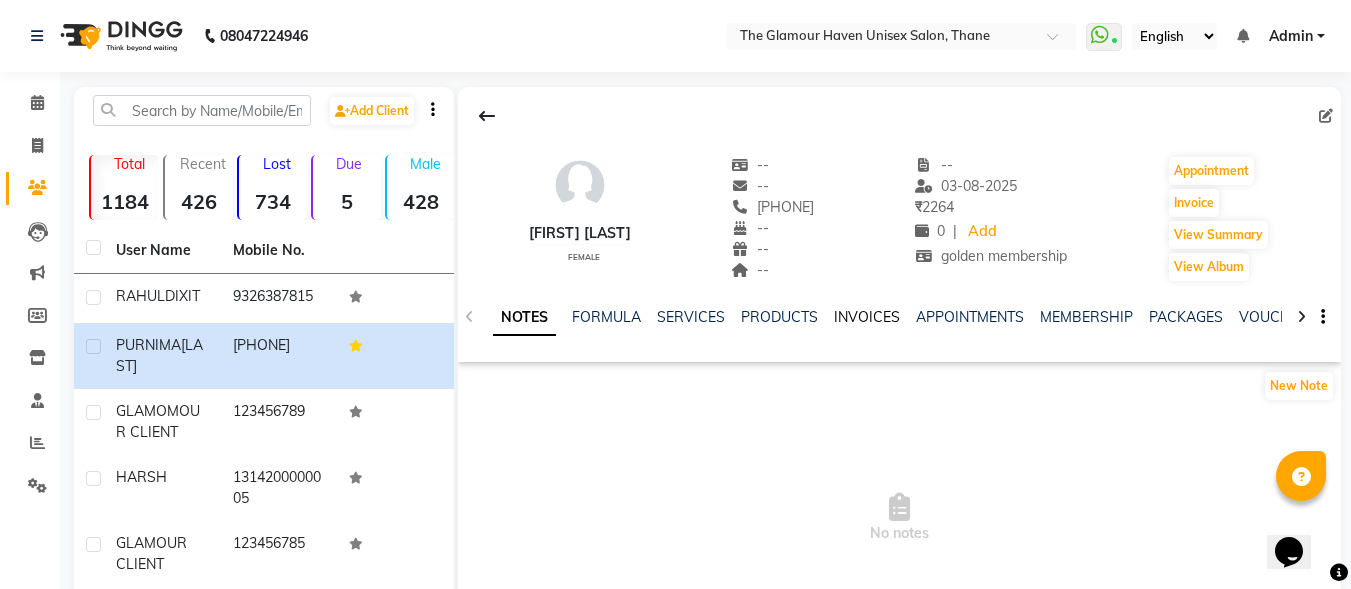 click on "INVOICES" 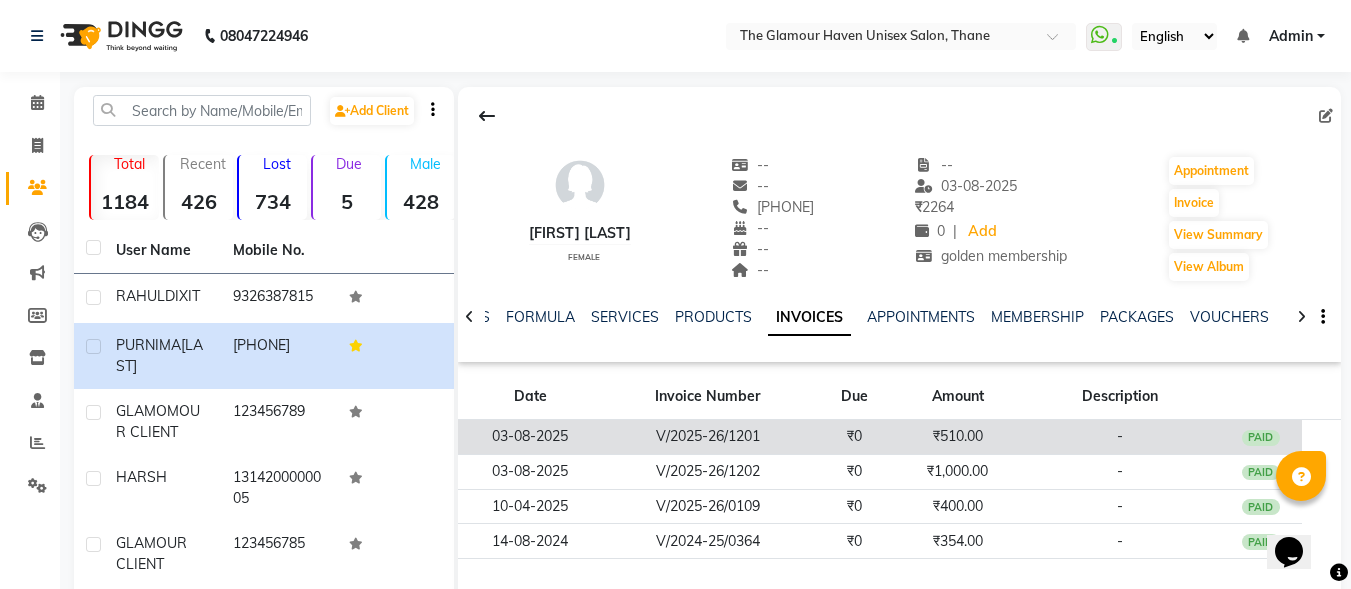 click on "V/2025-26/1201" 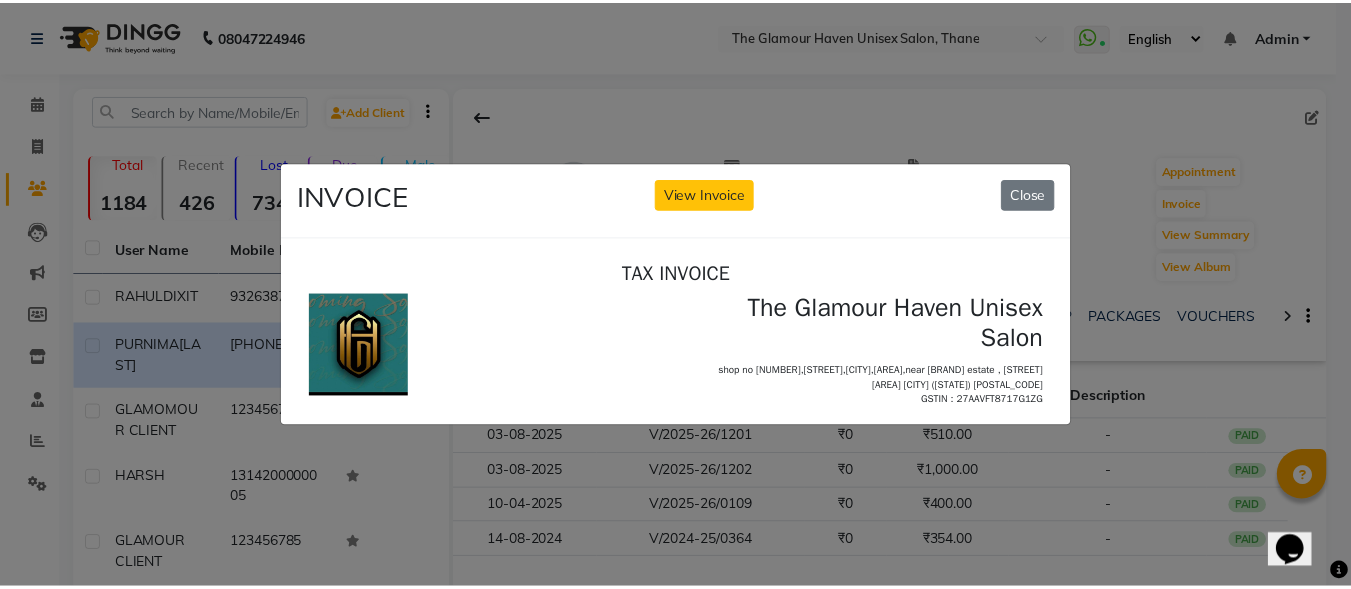 scroll, scrollTop: 0, scrollLeft: 0, axis: both 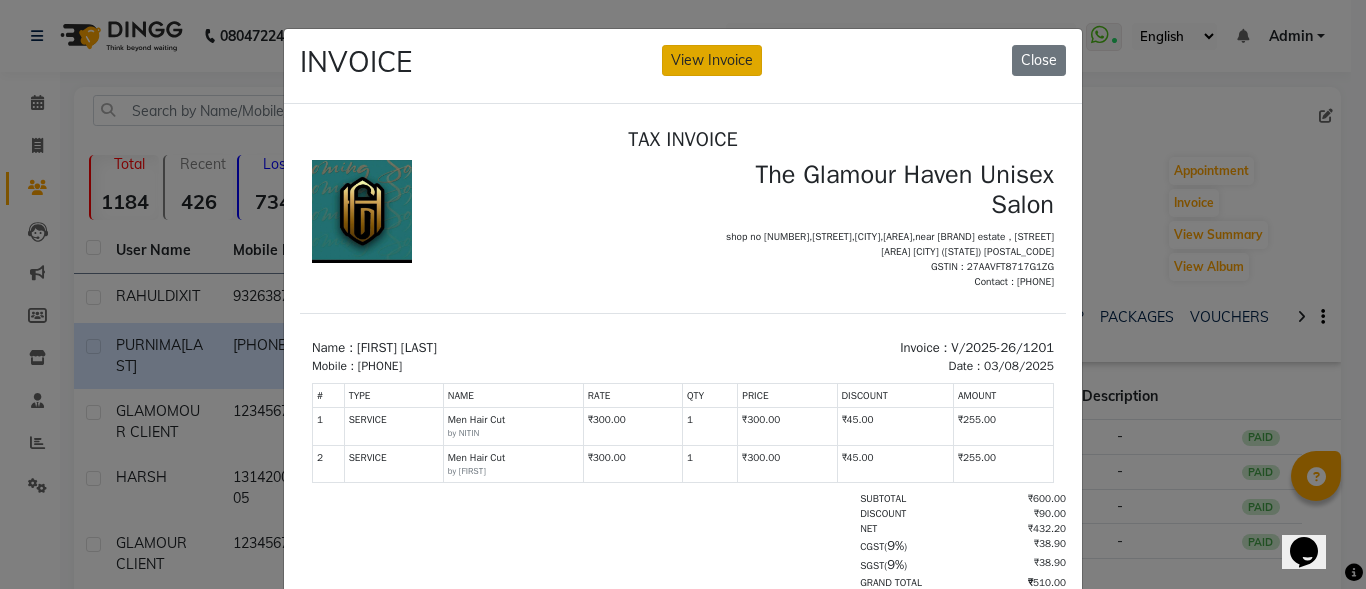 click on "View Invoice" 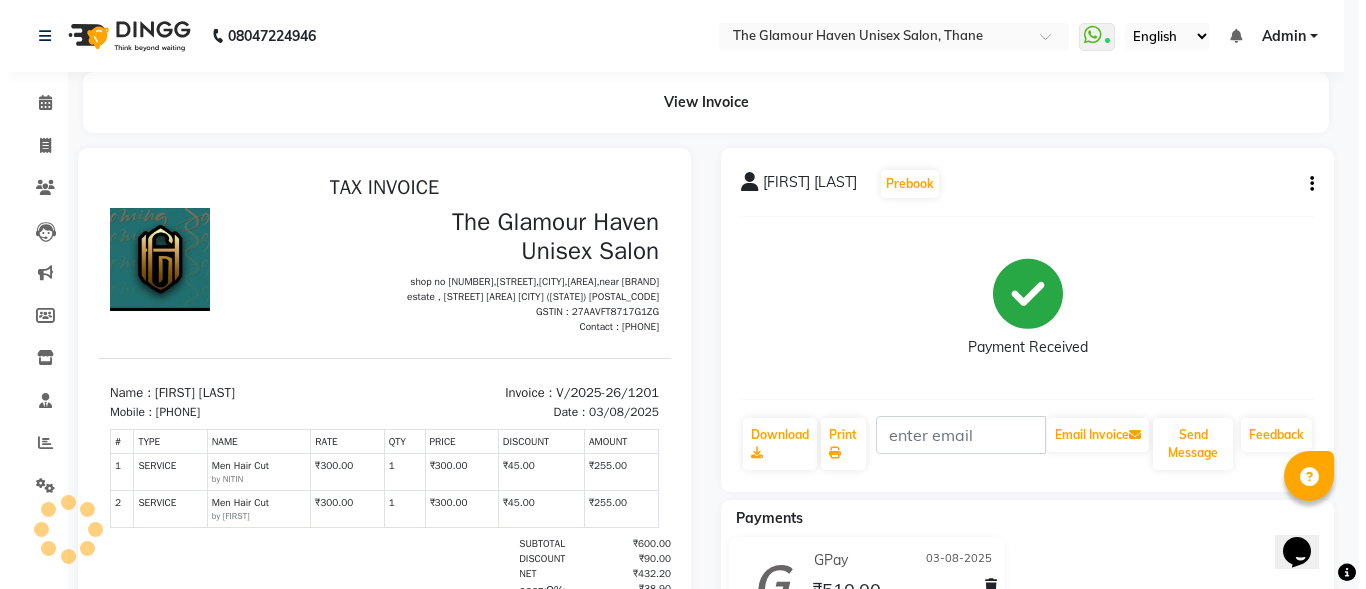 scroll, scrollTop: 0, scrollLeft: 0, axis: both 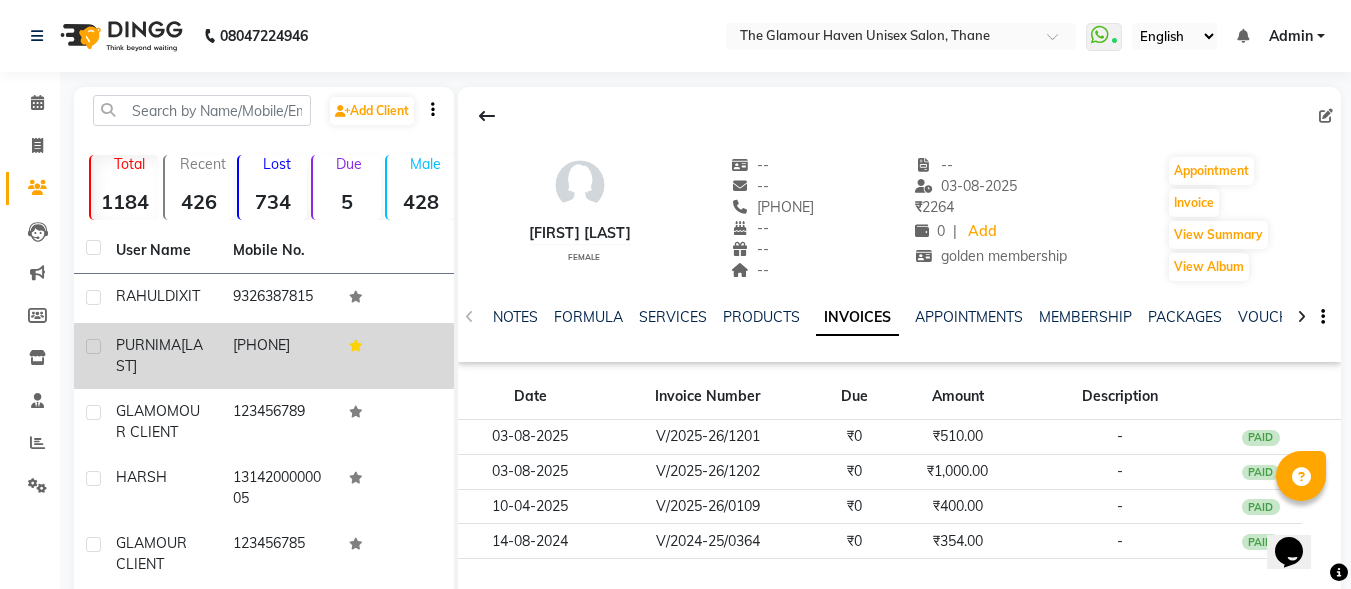 click on "[FIRST] [LAST]" 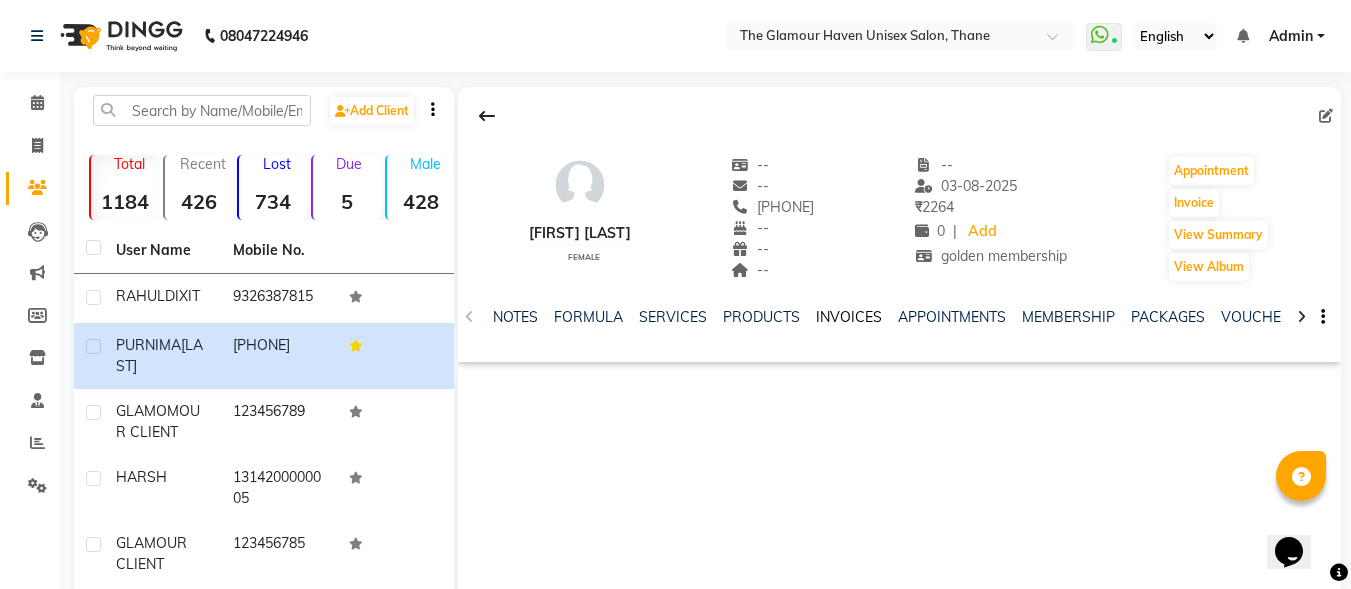 click on "INVOICES" 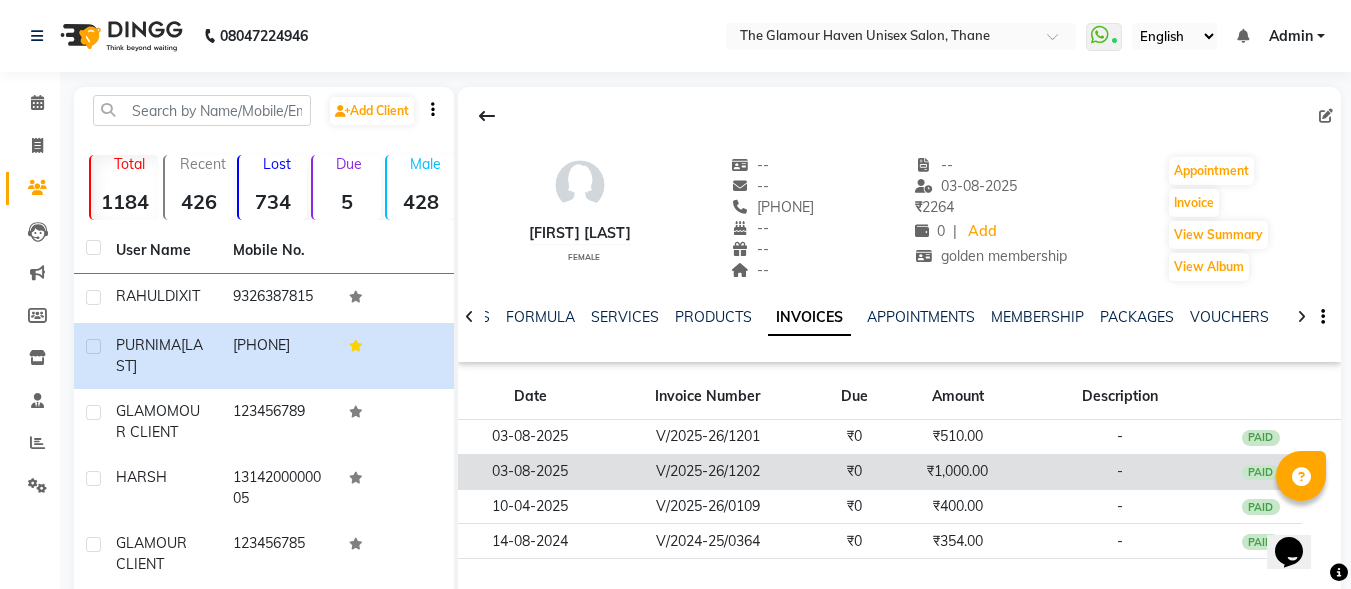 click on "V/2025-26/1202" 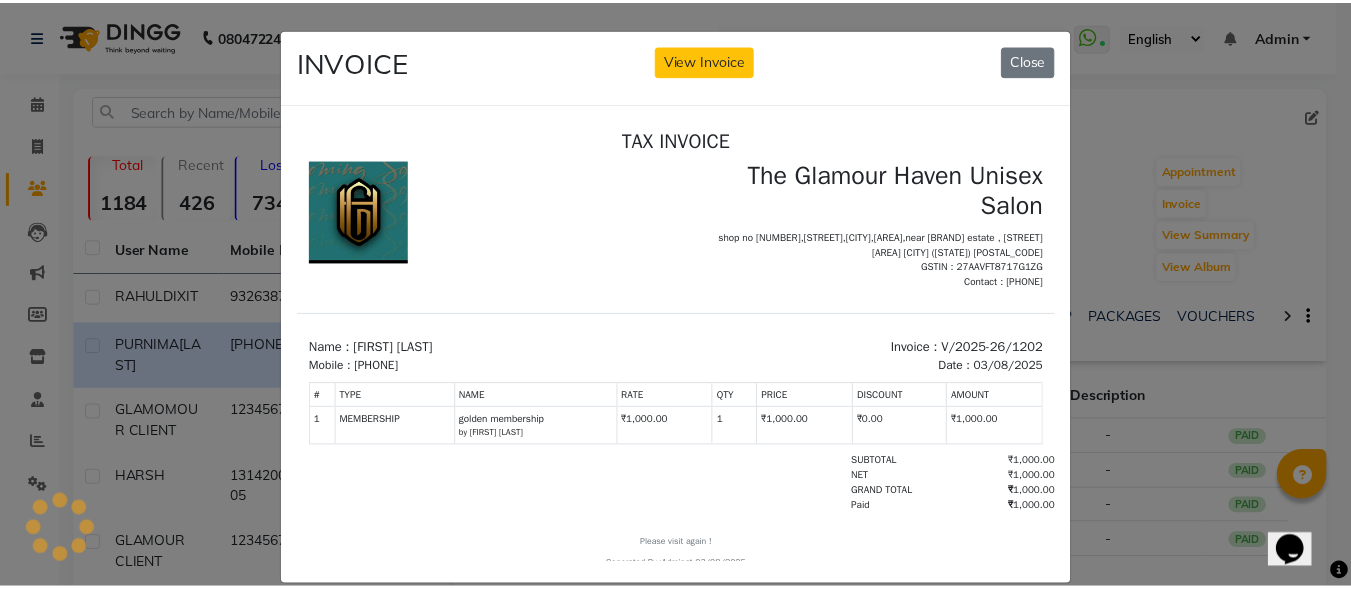 scroll, scrollTop: 0, scrollLeft: 0, axis: both 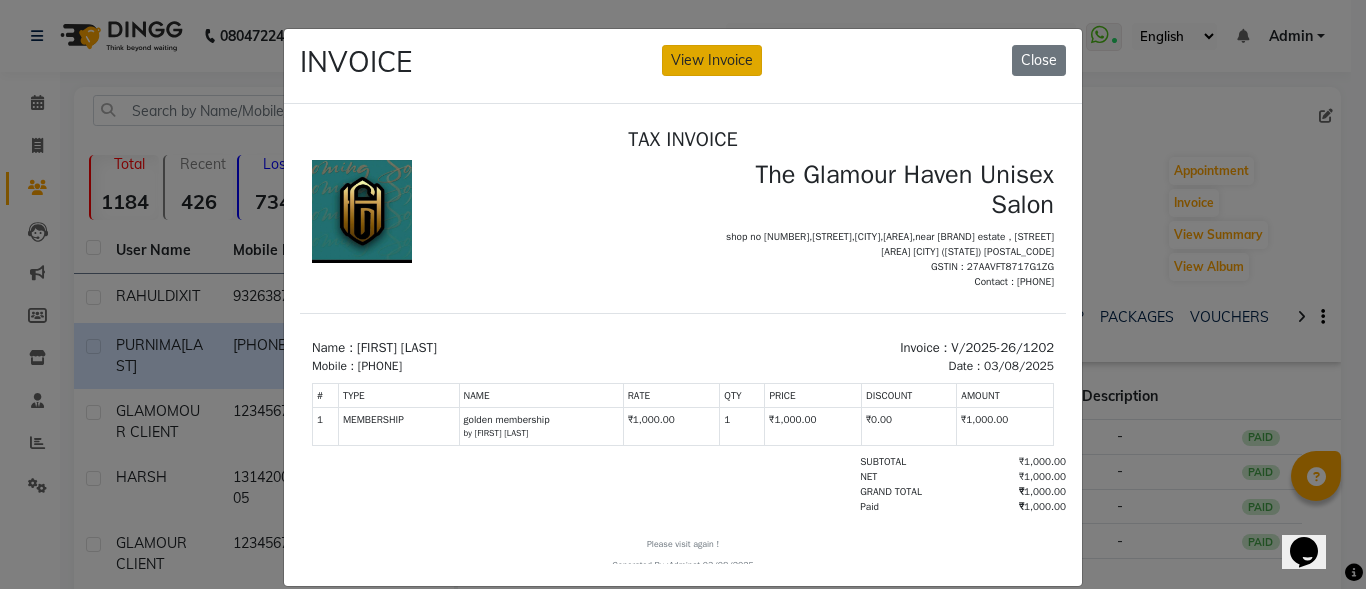 click on "View Invoice" 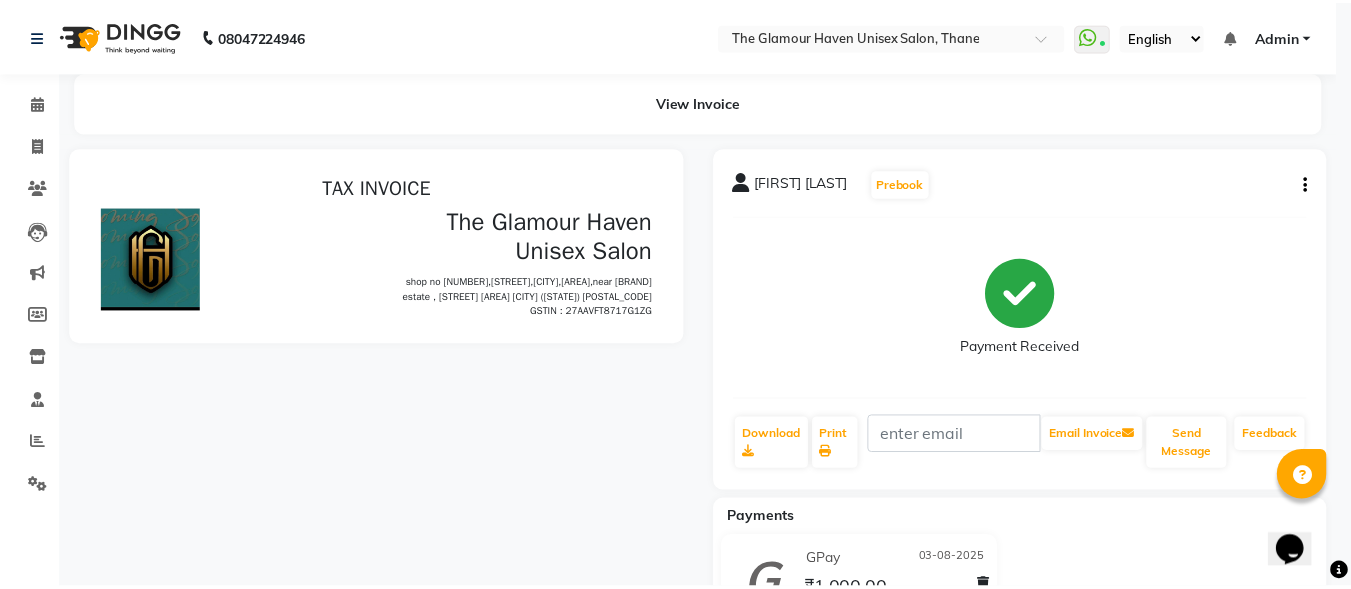 scroll, scrollTop: 0, scrollLeft: 0, axis: both 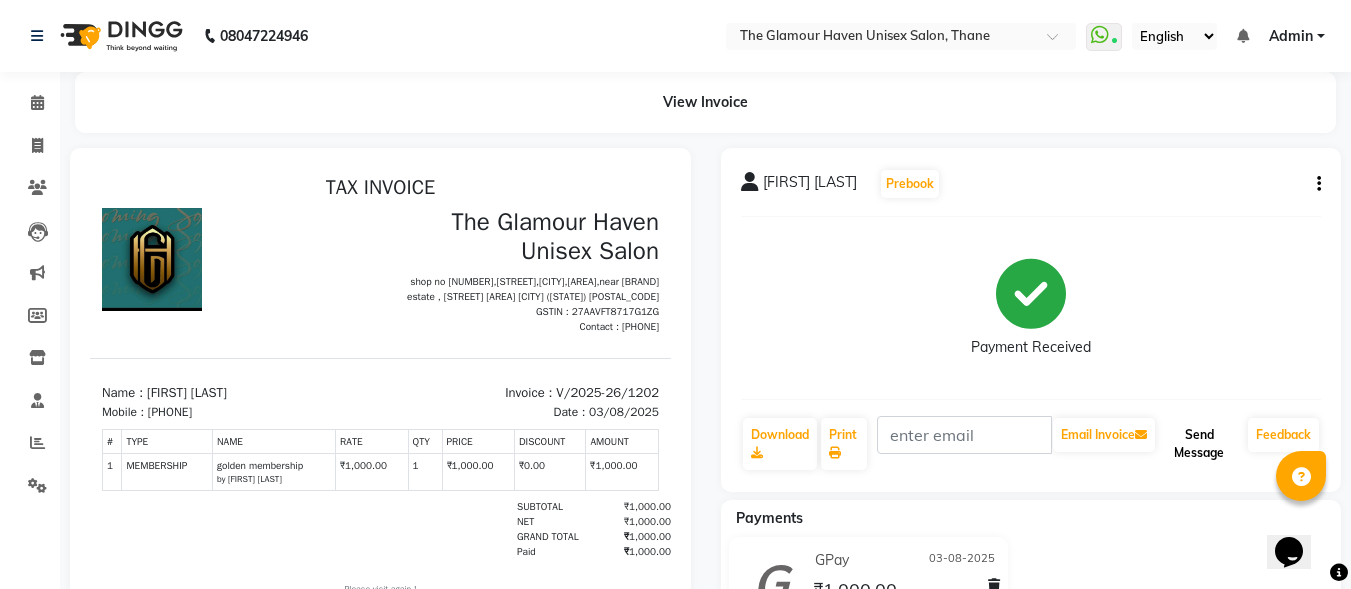 click on "Send Message" 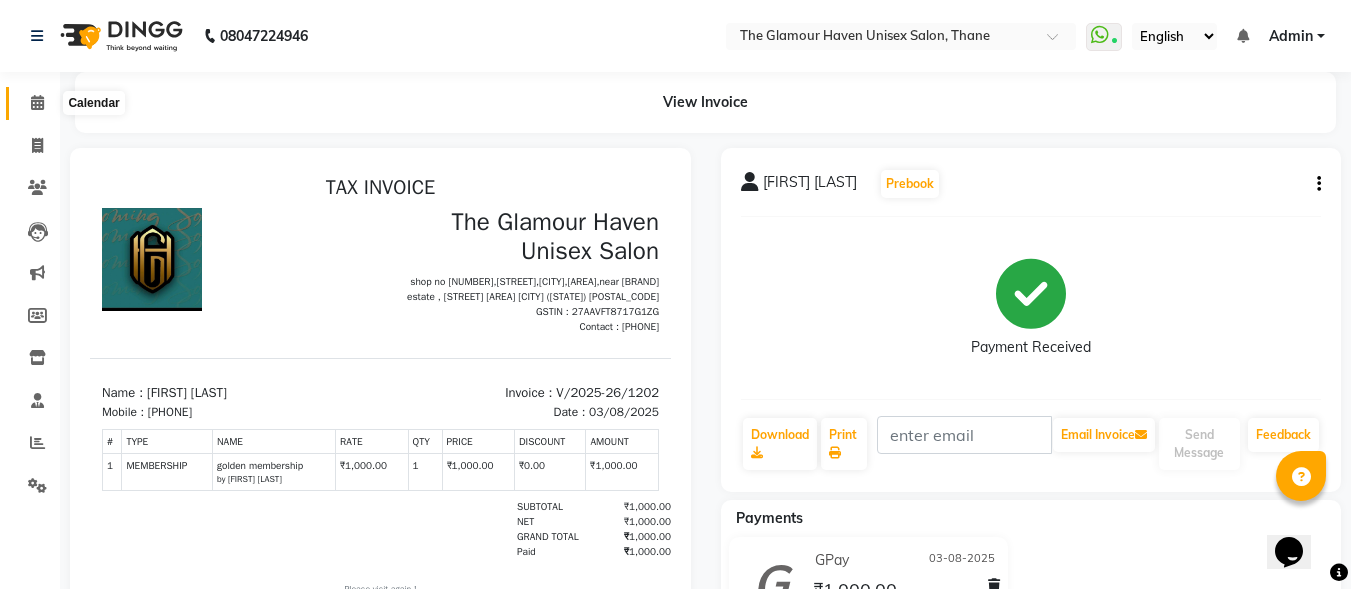 click 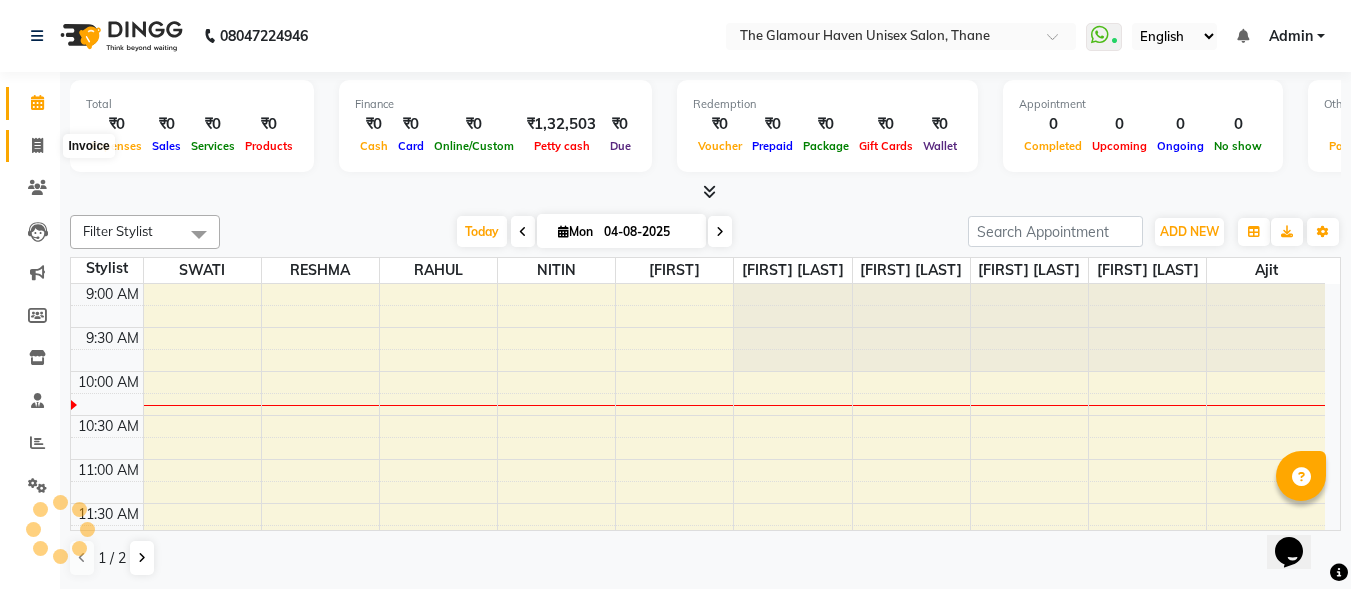 scroll, scrollTop: 0, scrollLeft: 0, axis: both 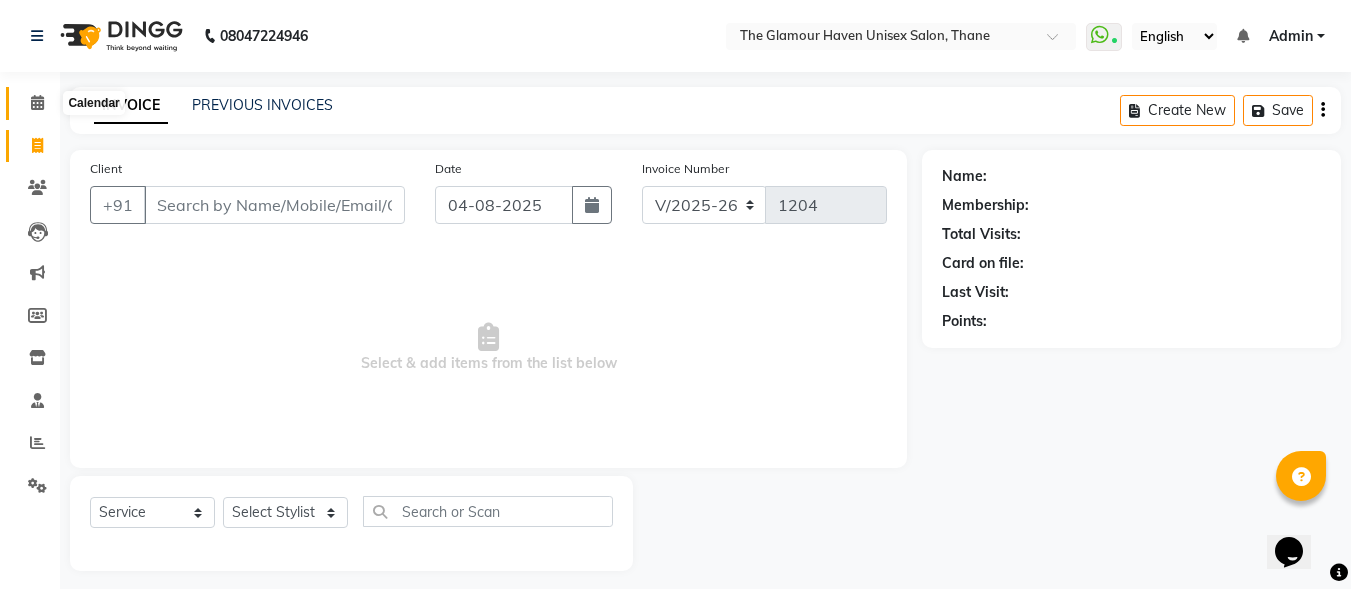 click 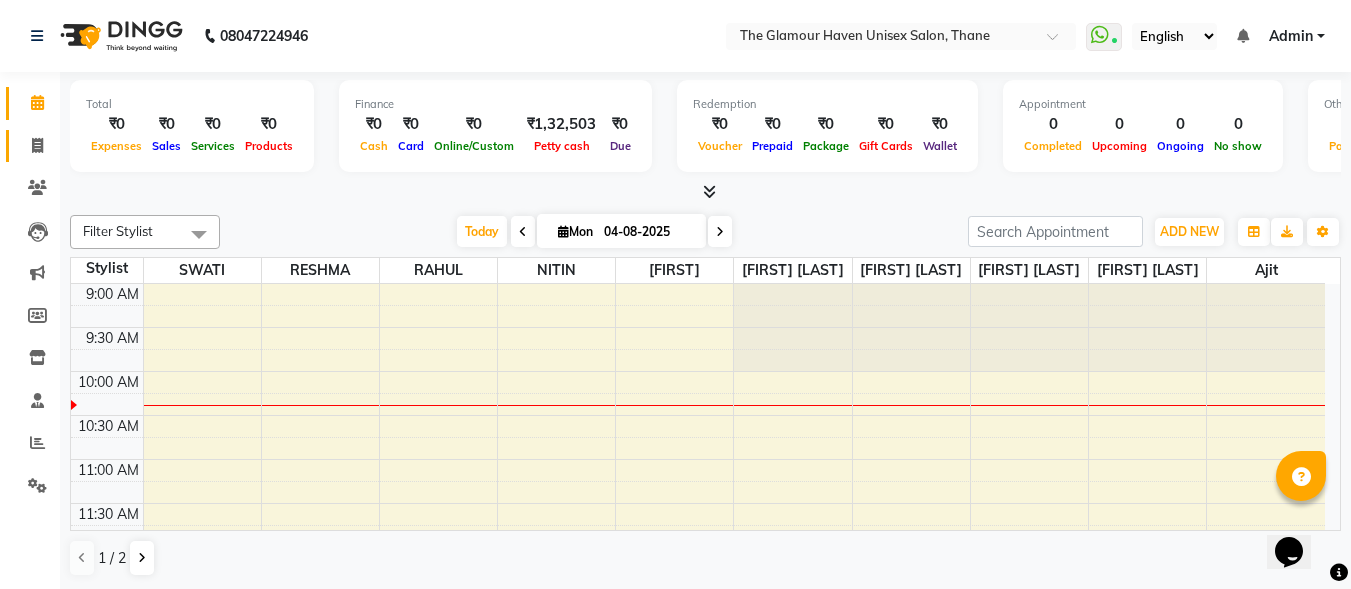 click on "Invoice" 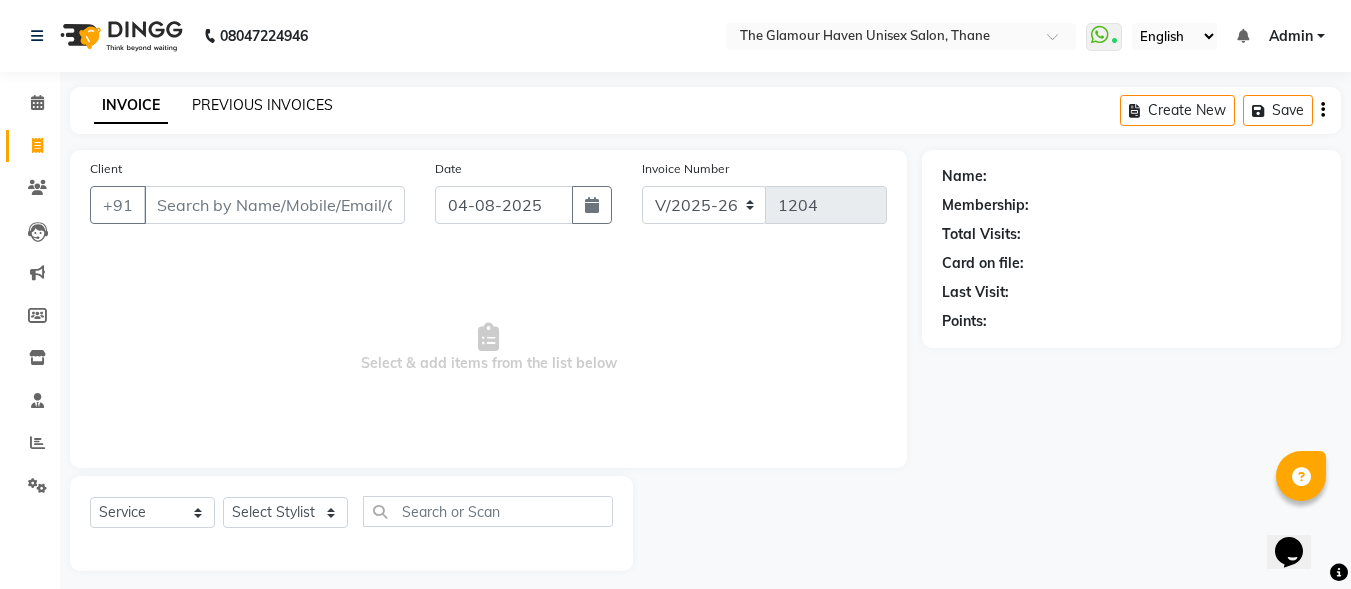 click on "PREVIOUS INVOICES" 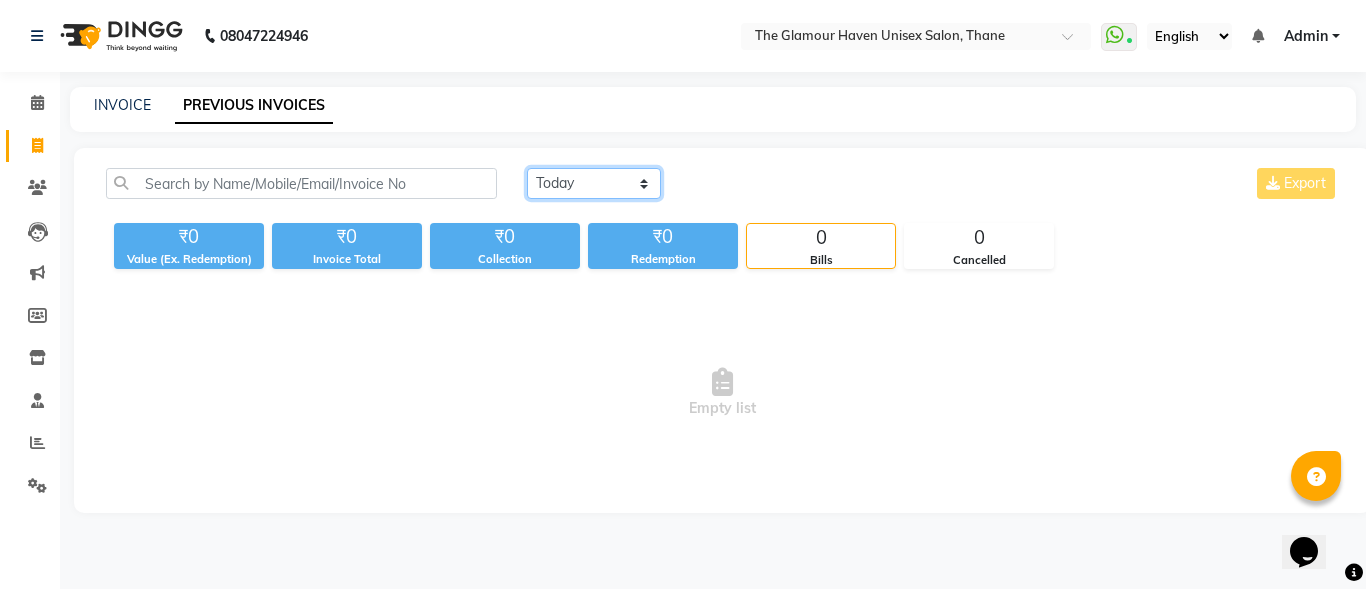 click on "Today Yesterday Custom Range" 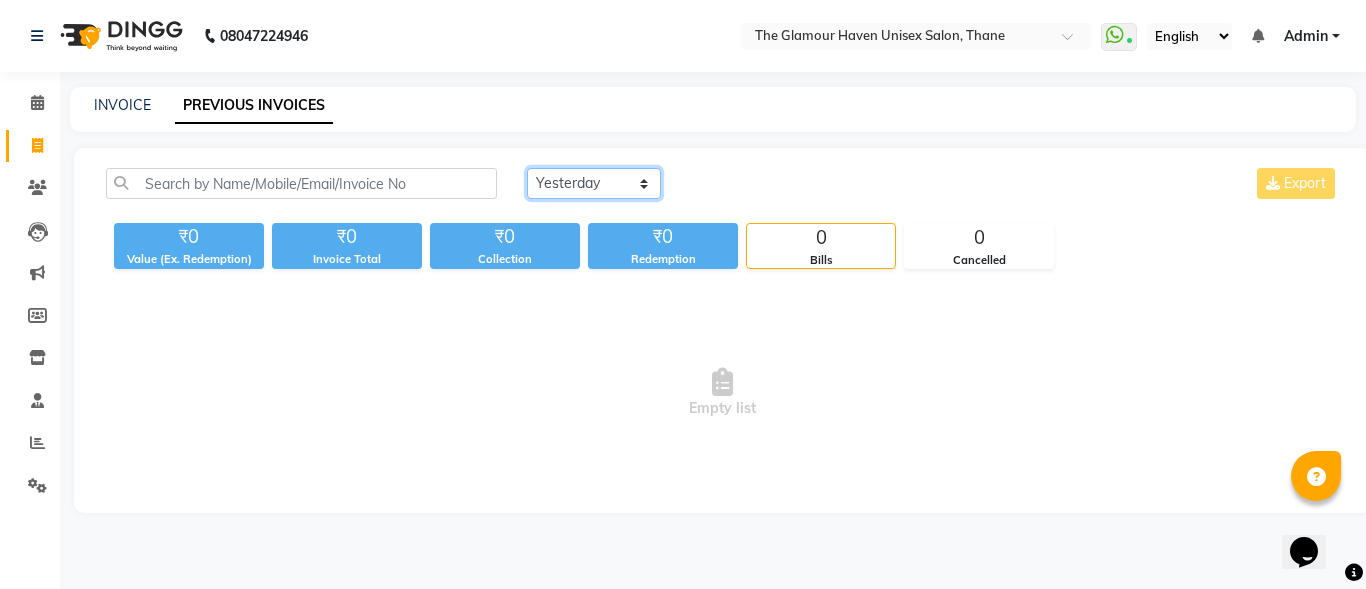 click on "Today Yesterday Custom Range" 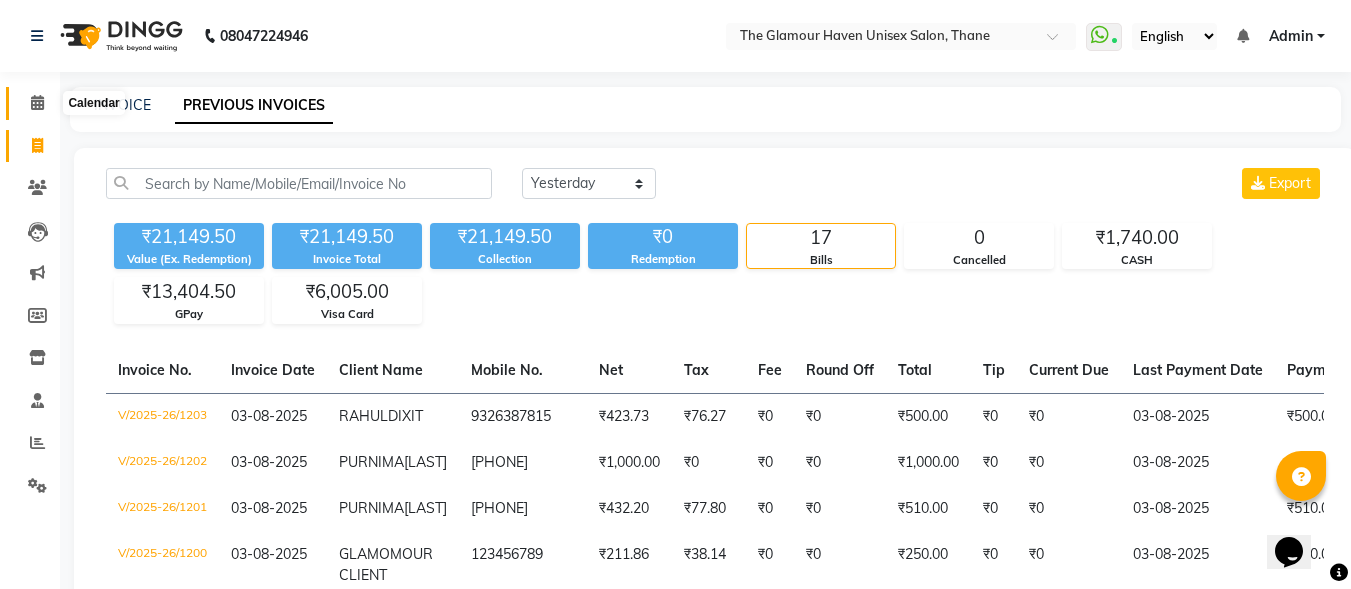 click 